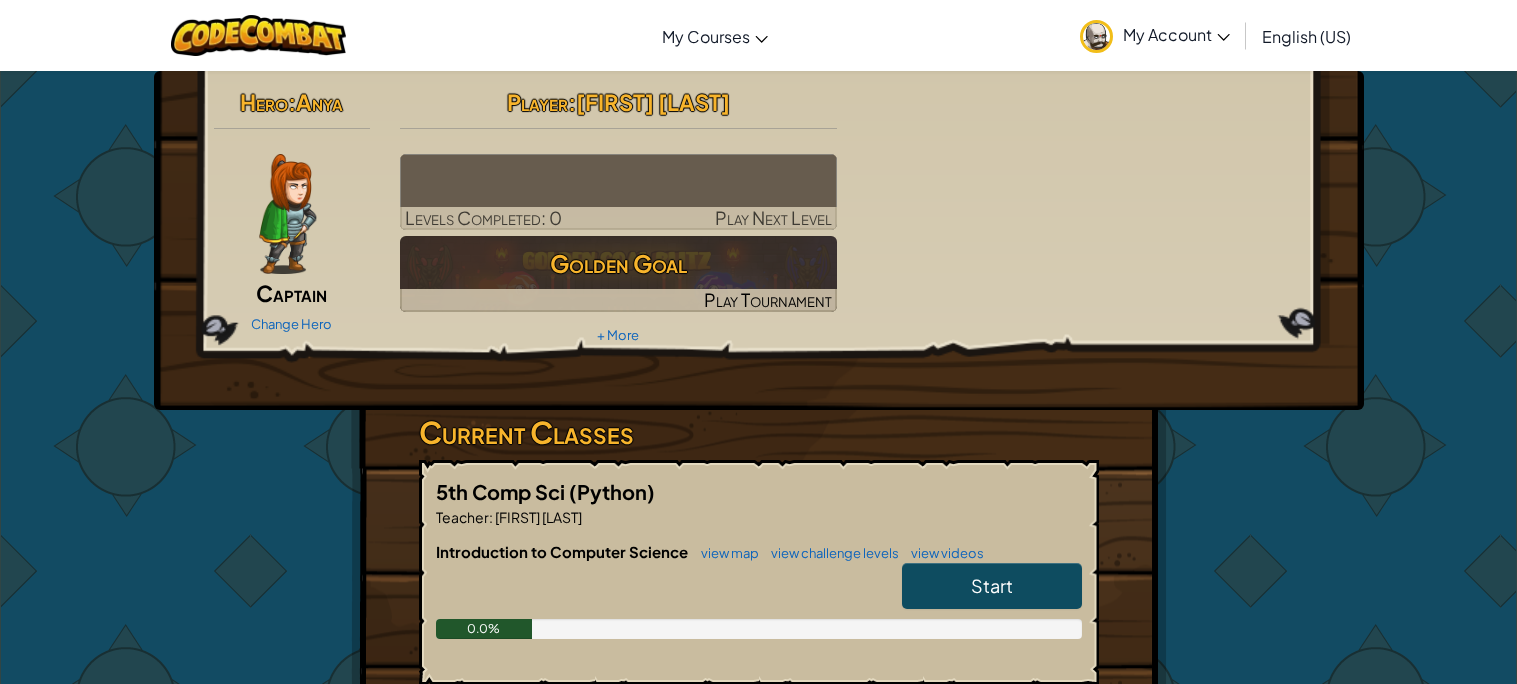 scroll, scrollTop: 0, scrollLeft: 0, axis: both 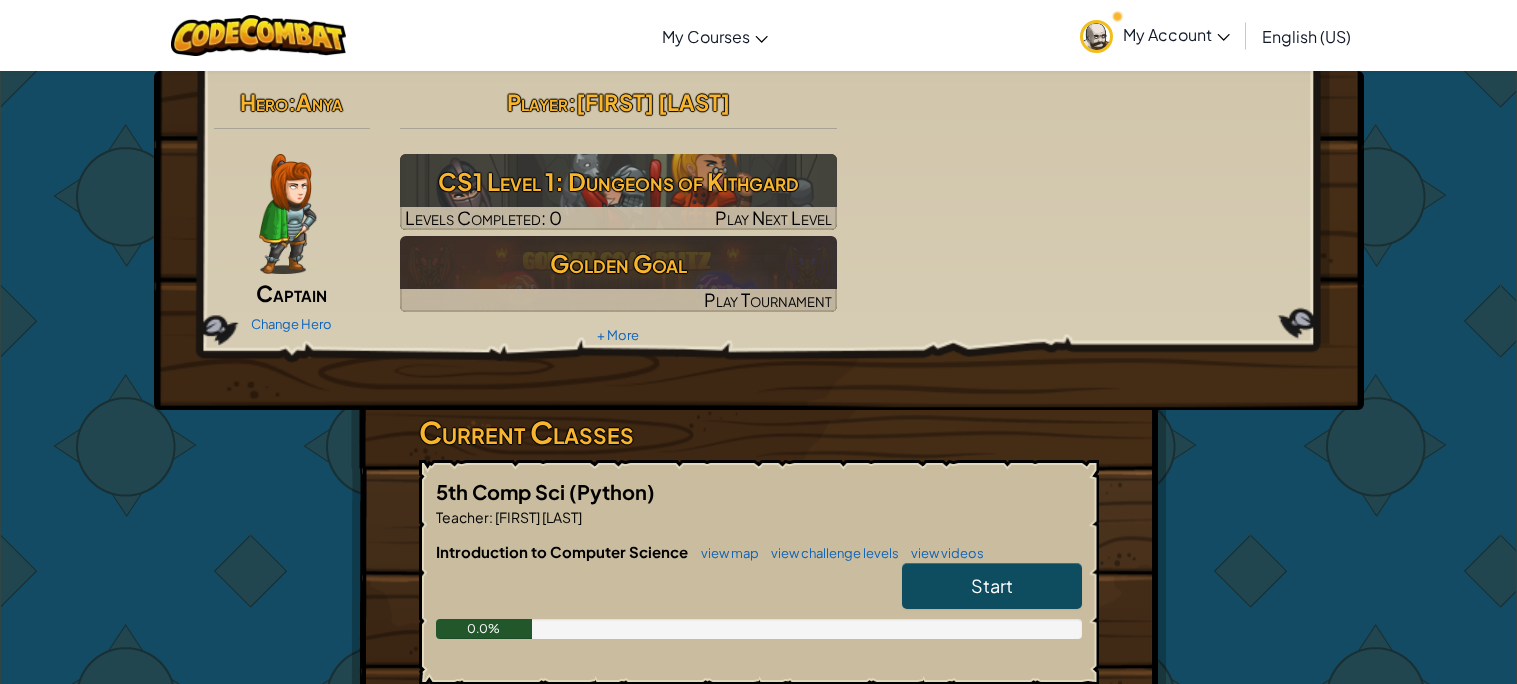 click at bounding box center (287, 214) 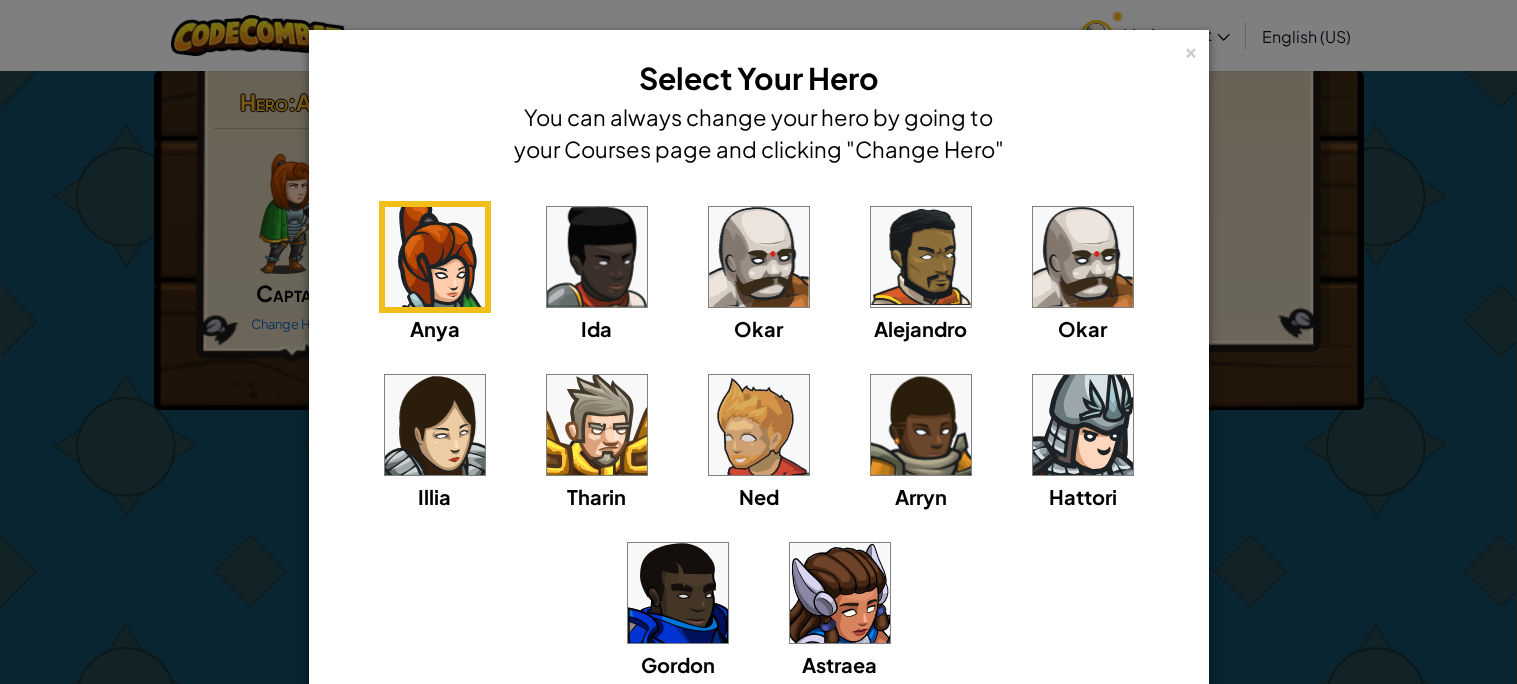 click at bounding box center (759, 257) 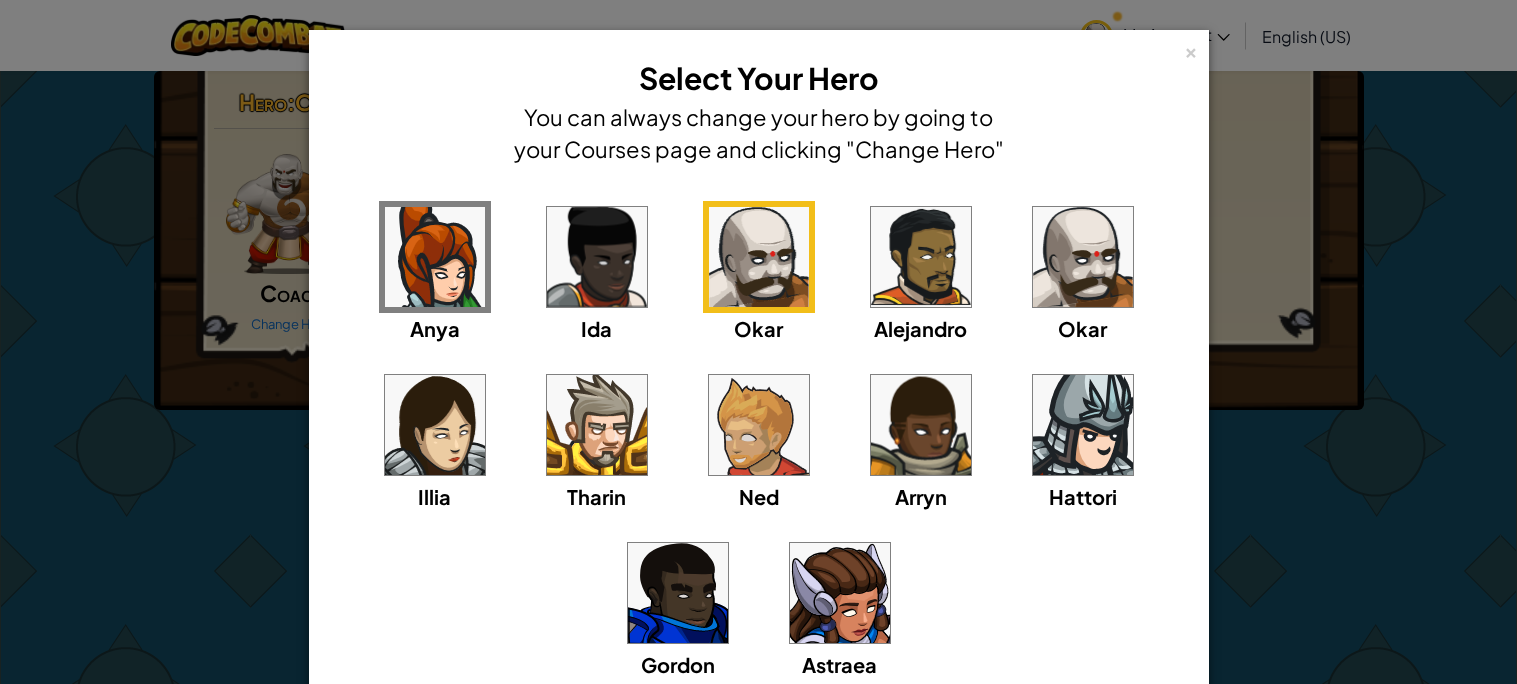 click on "× Select Your Hero You can always change your hero by going to your Courses page and clicking "Change Hero" [FIRST] [LAST] [FIRST] [LAST] [FIRST] [LAST] [FIRST] [LAST] [FIRST] [LAST] [FIRST] [LAST] [FIRST] [LAST] [FIRST] [LAST] Loading... Select this Hero" at bounding box center [758, 342] 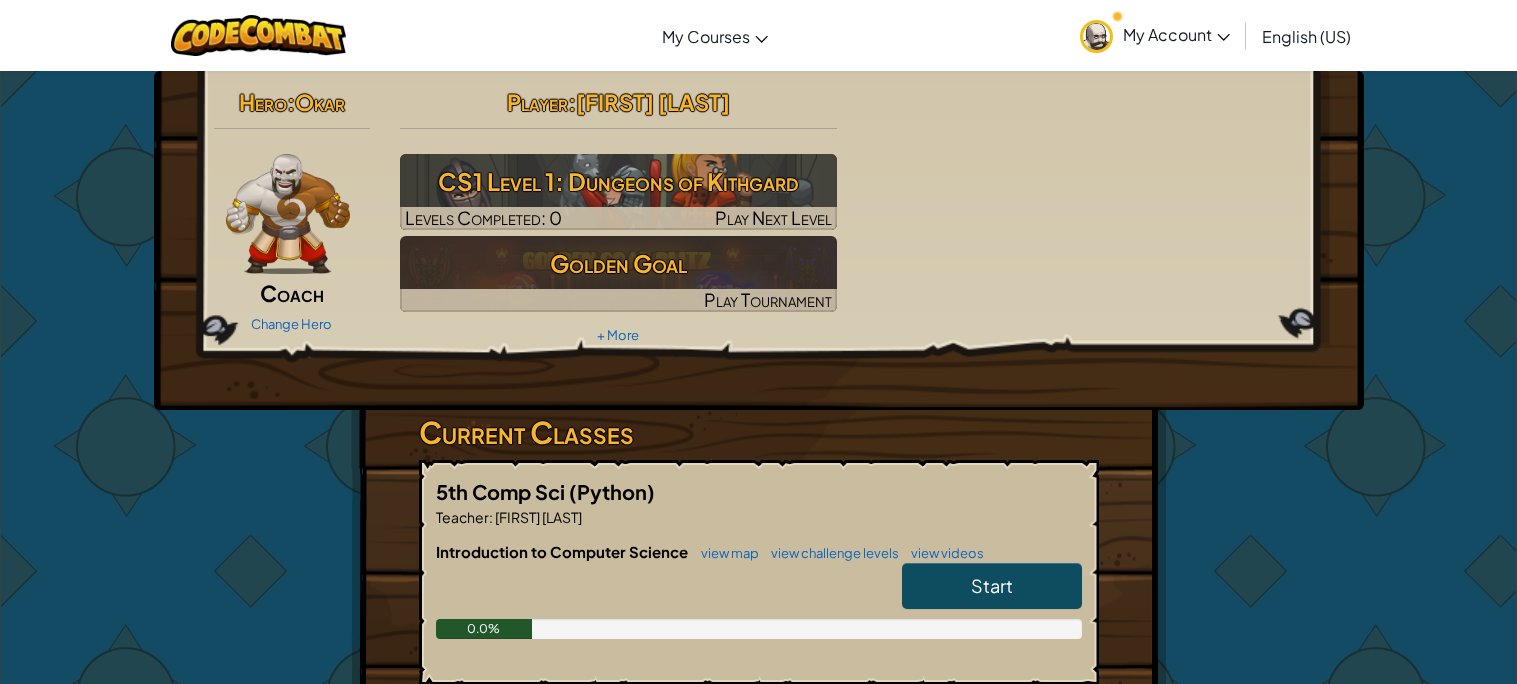 click on "Coach" at bounding box center (292, 293) 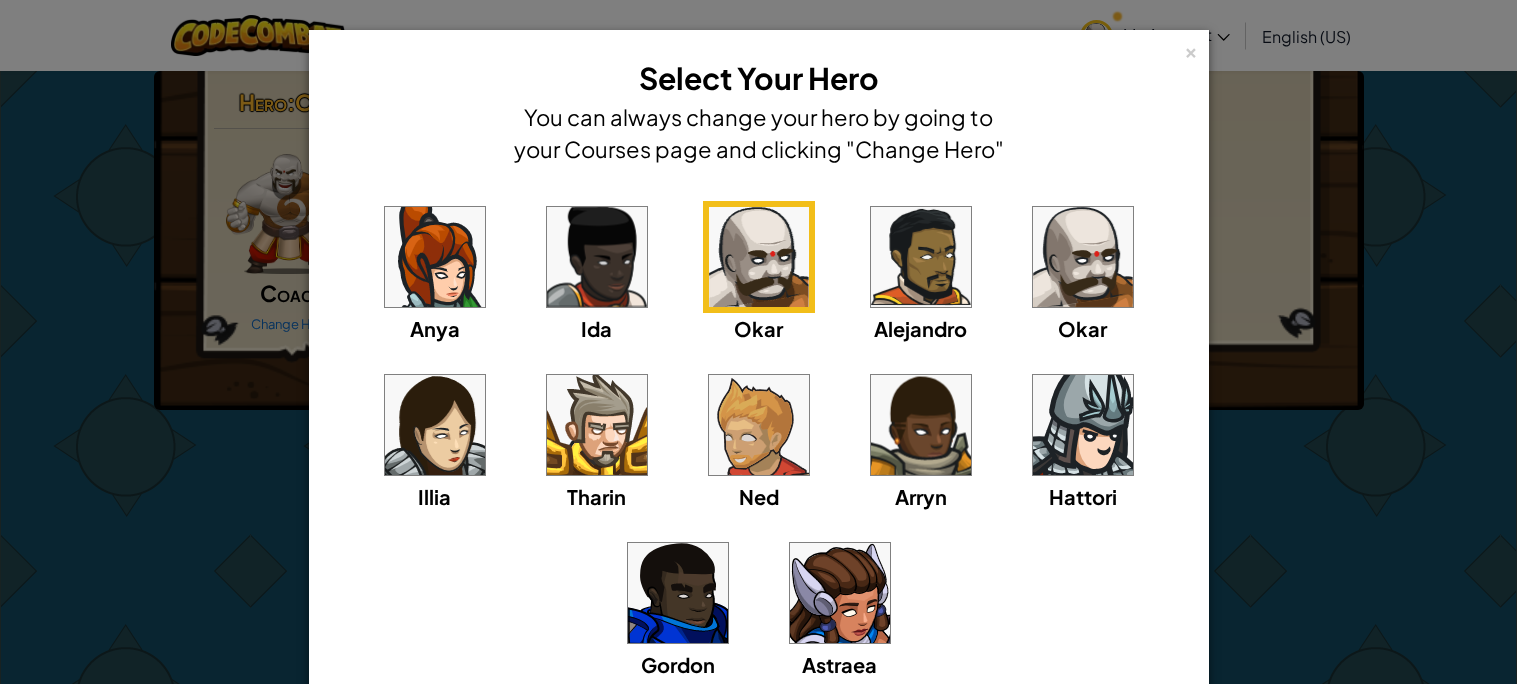 click on "× Select Your Hero You can always change your hero by going to your Courses page and clicking "Change Hero" [FIRST] [LAST] [FIRST] [LAST] [FIRST] [LAST] [FIRST] [LAST] [FIRST] [LAST] [FIRST] [LAST] [FIRST] [LAST] [FIRST] [LAST] Loading... Select this Hero" at bounding box center (758, 342) 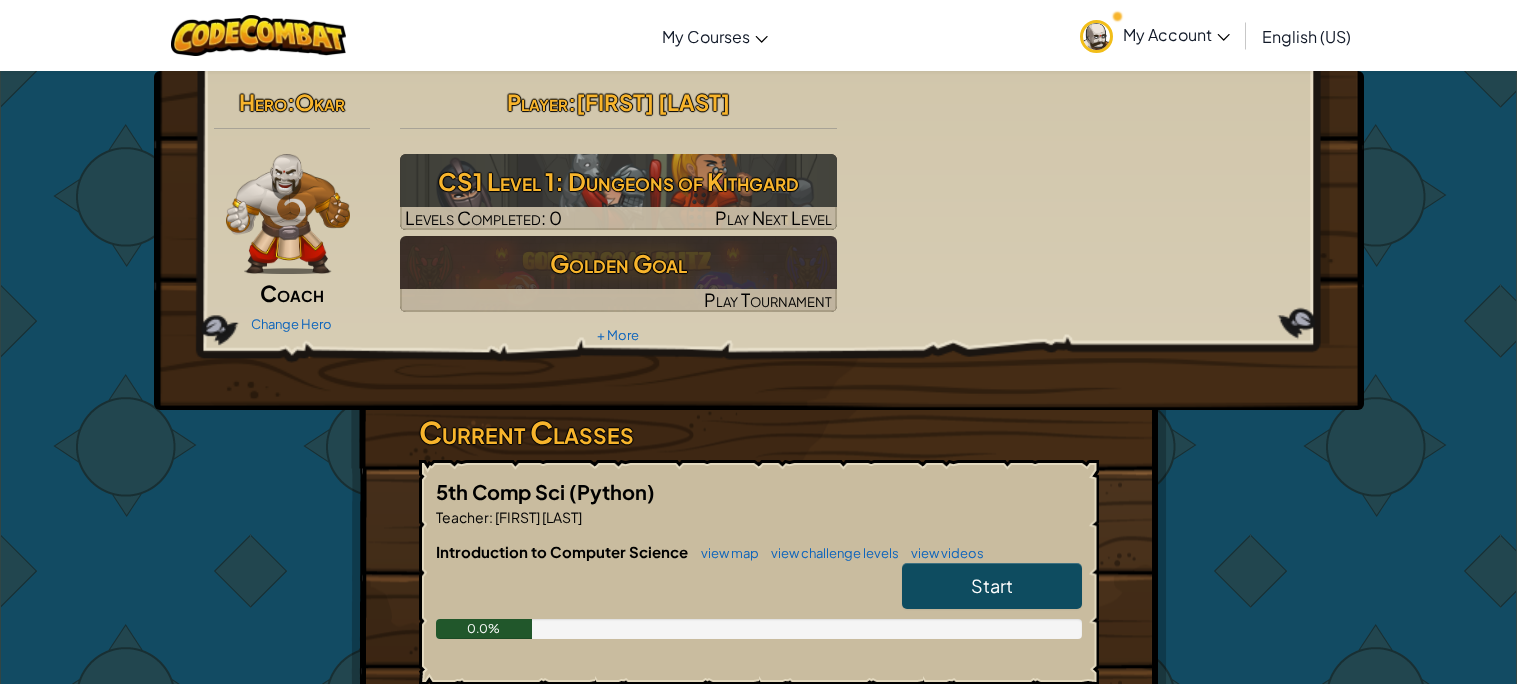 click on "[FIRST] [LAST]" at bounding box center [653, 102] 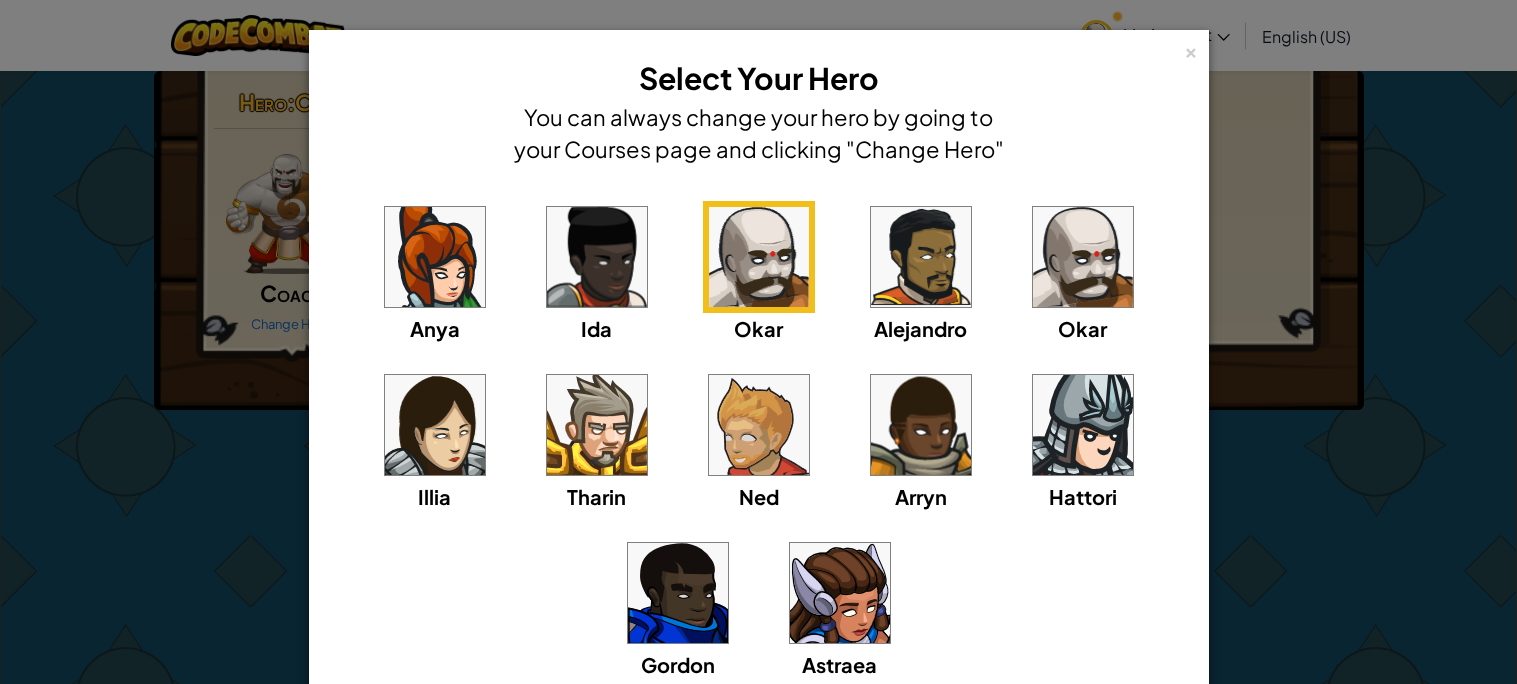 click at bounding box center [921, 257] 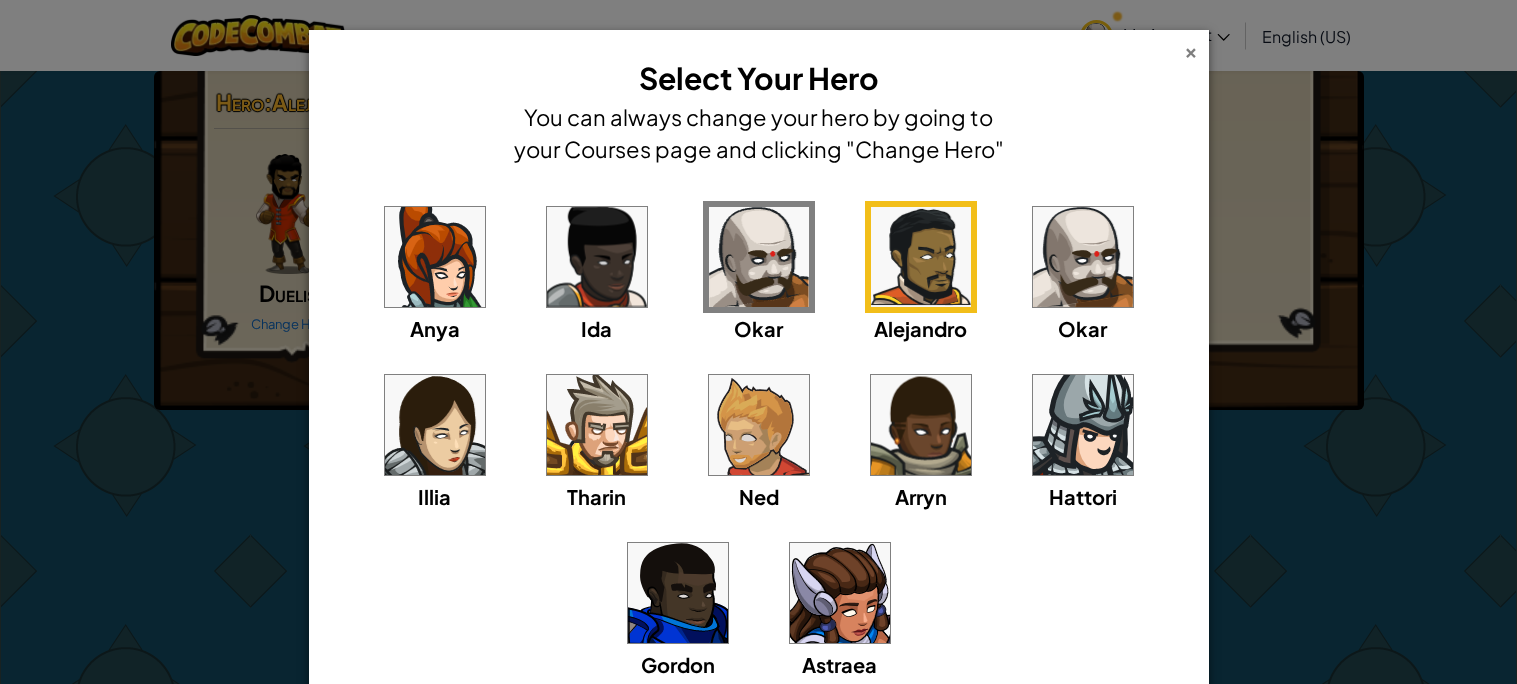 click on "×" at bounding box center (1191, 49) 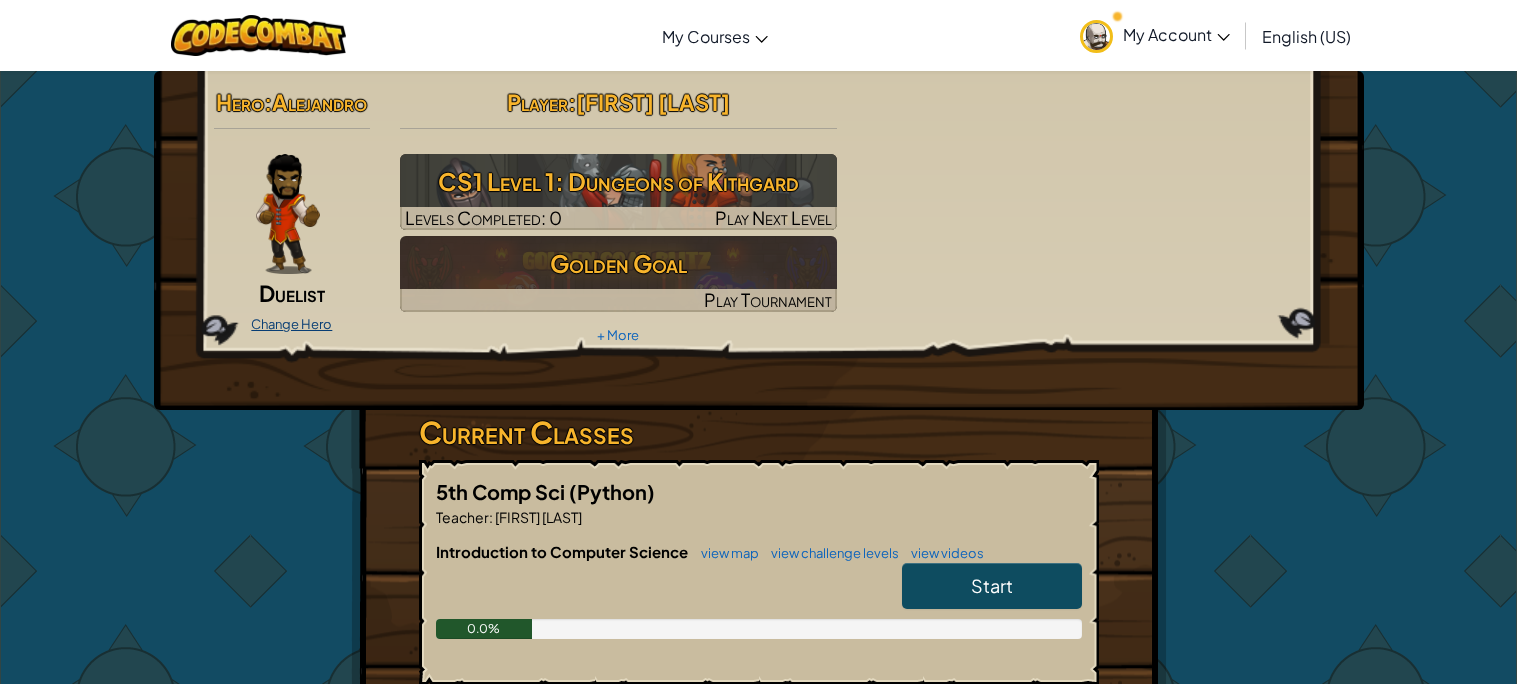 click on "Change Hero" at bounding box center [291, 324] 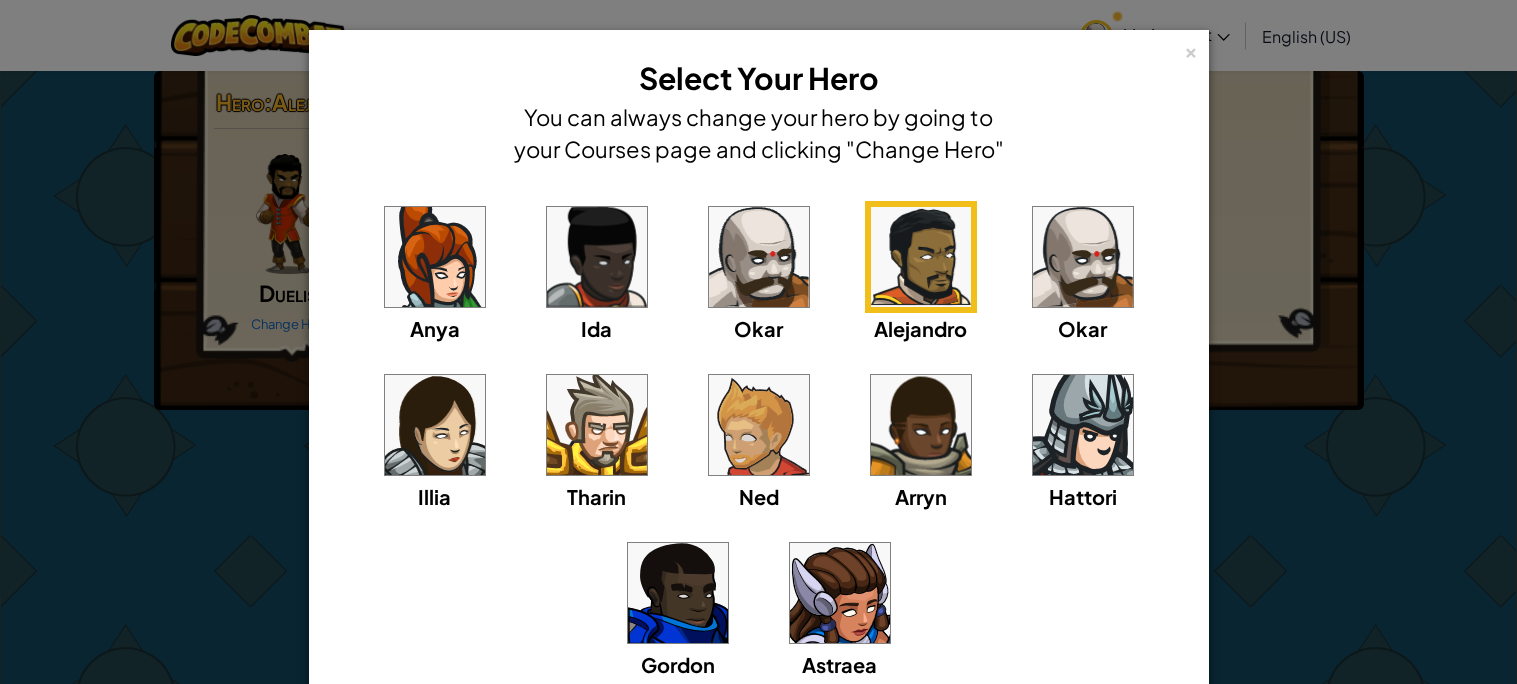 click at bounding box center [759, 257] 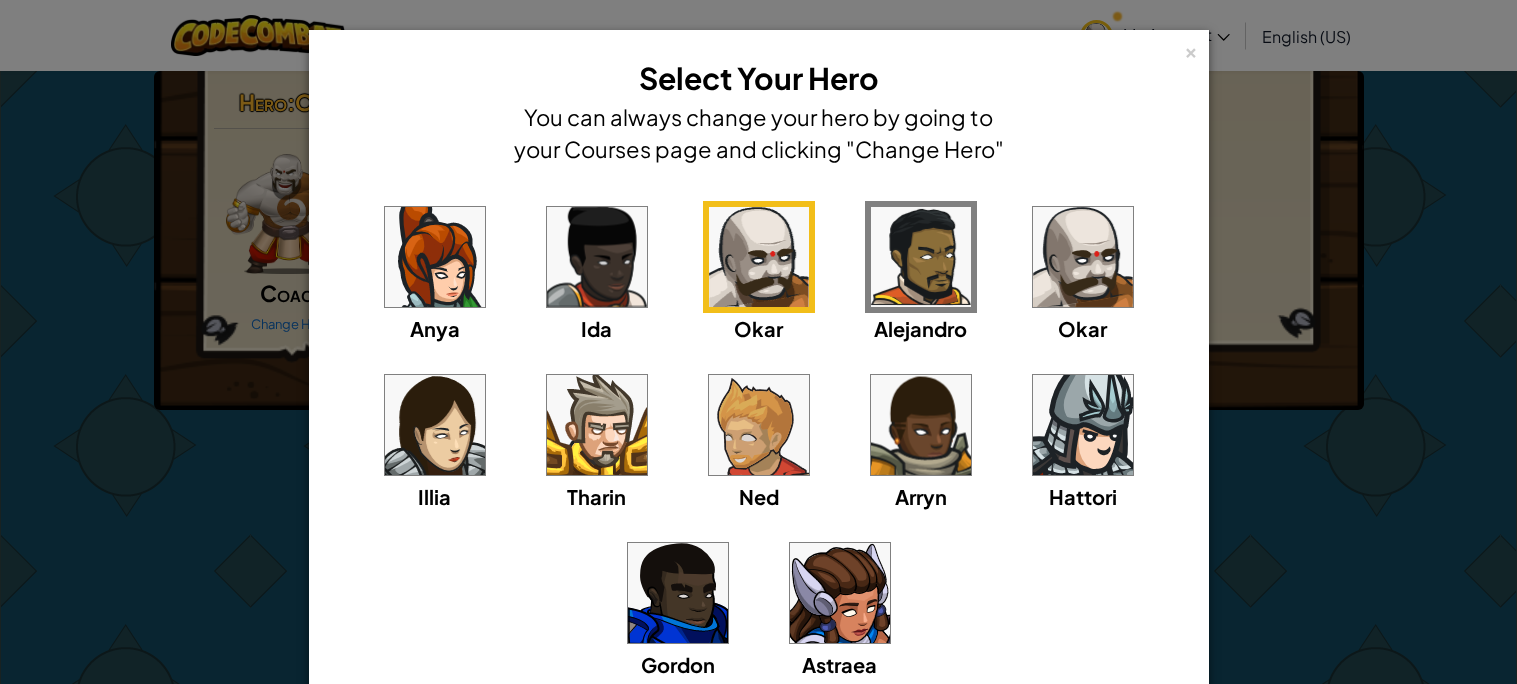 click at bounding box center [759, 425] 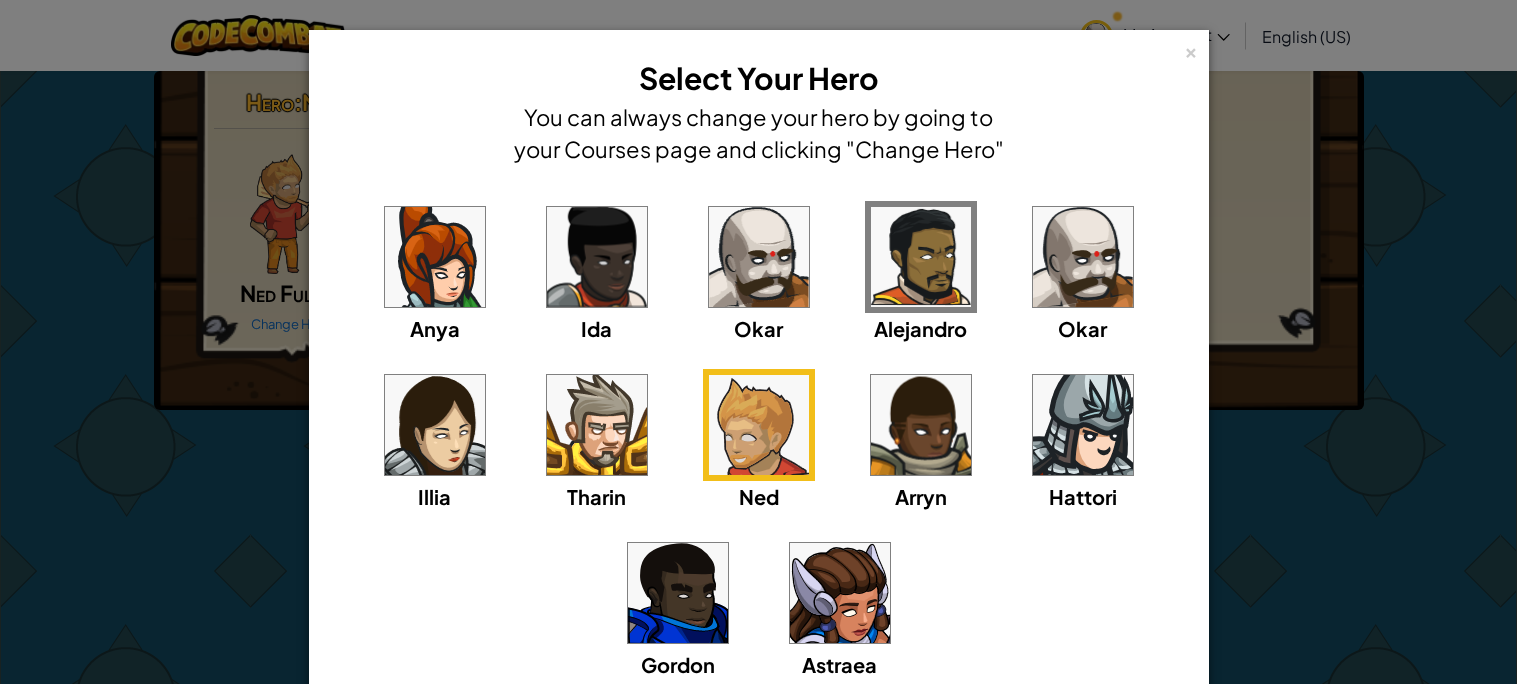 click at bounding box center (597, 425) 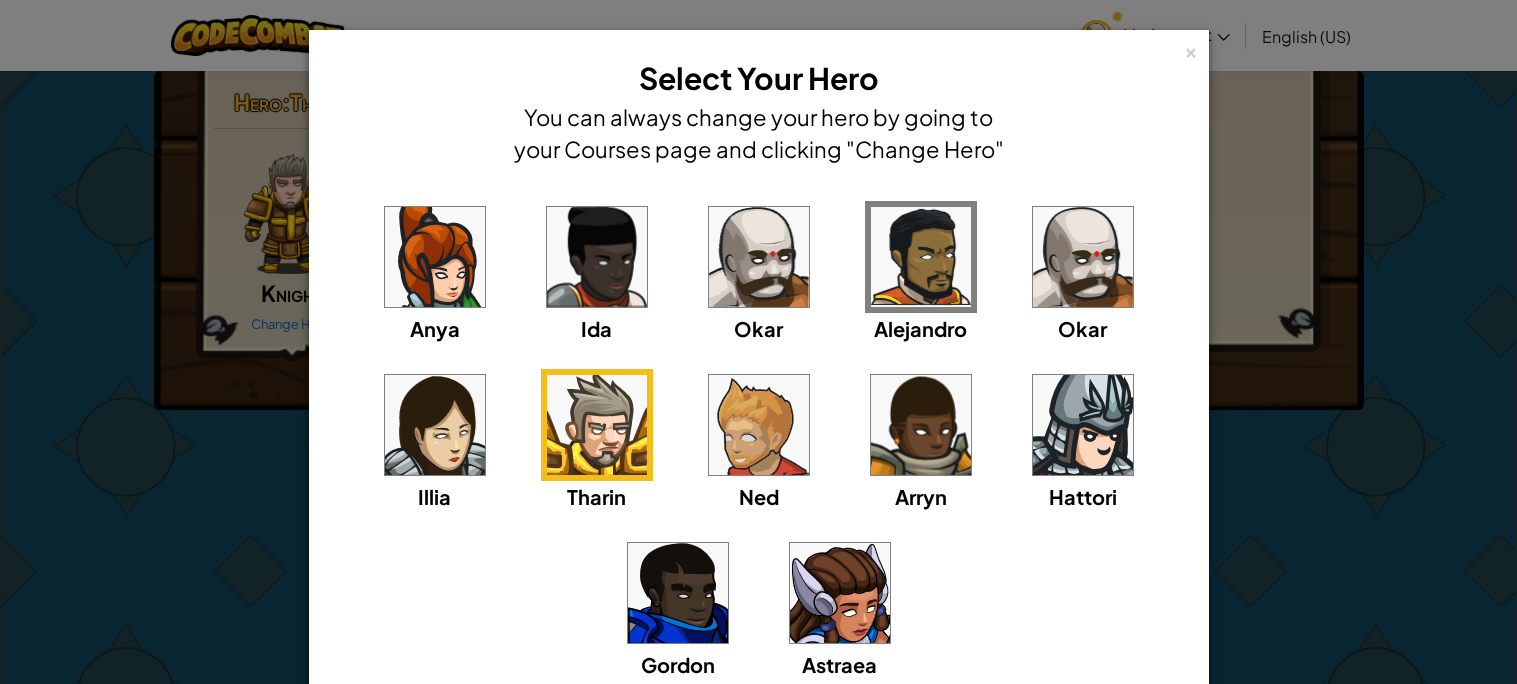 click on "Hattori" at bounding box center (1083, 440) 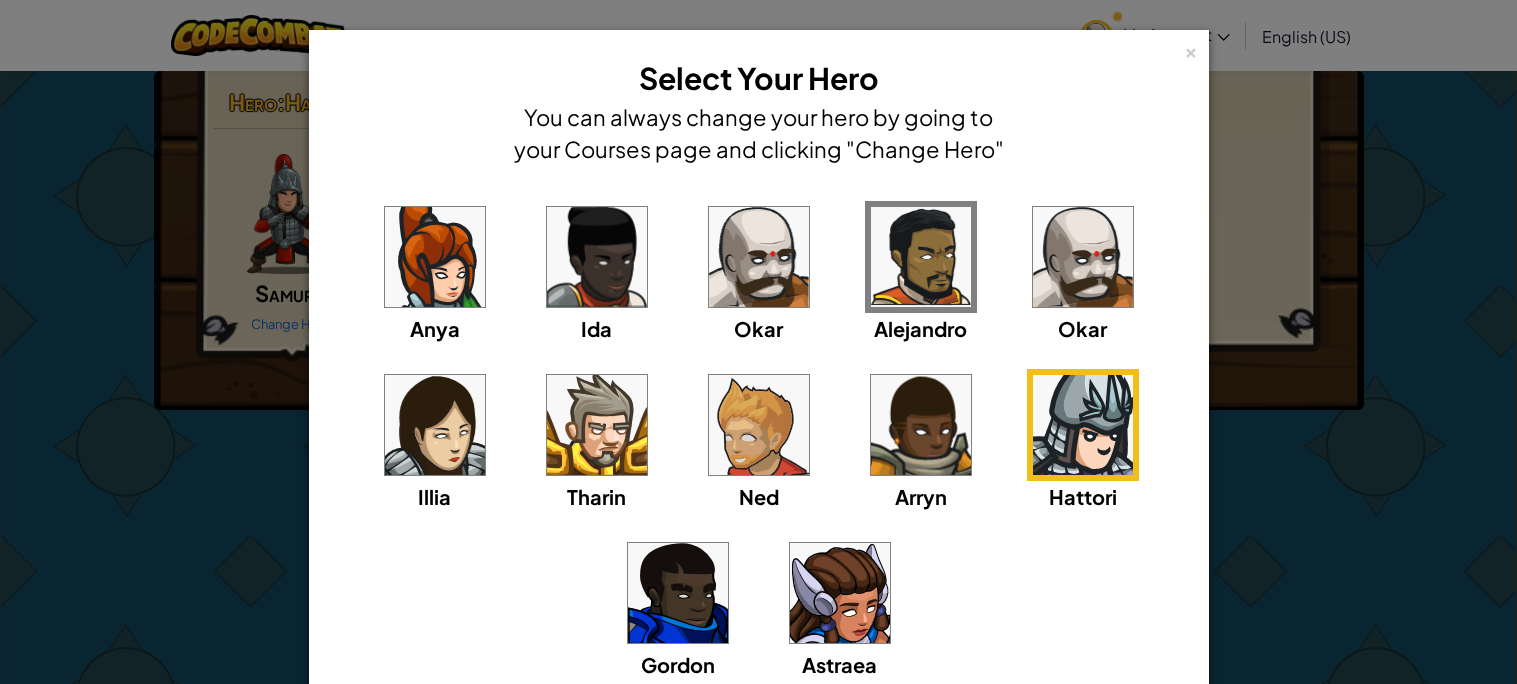 click at bounding box center (1083, 257) 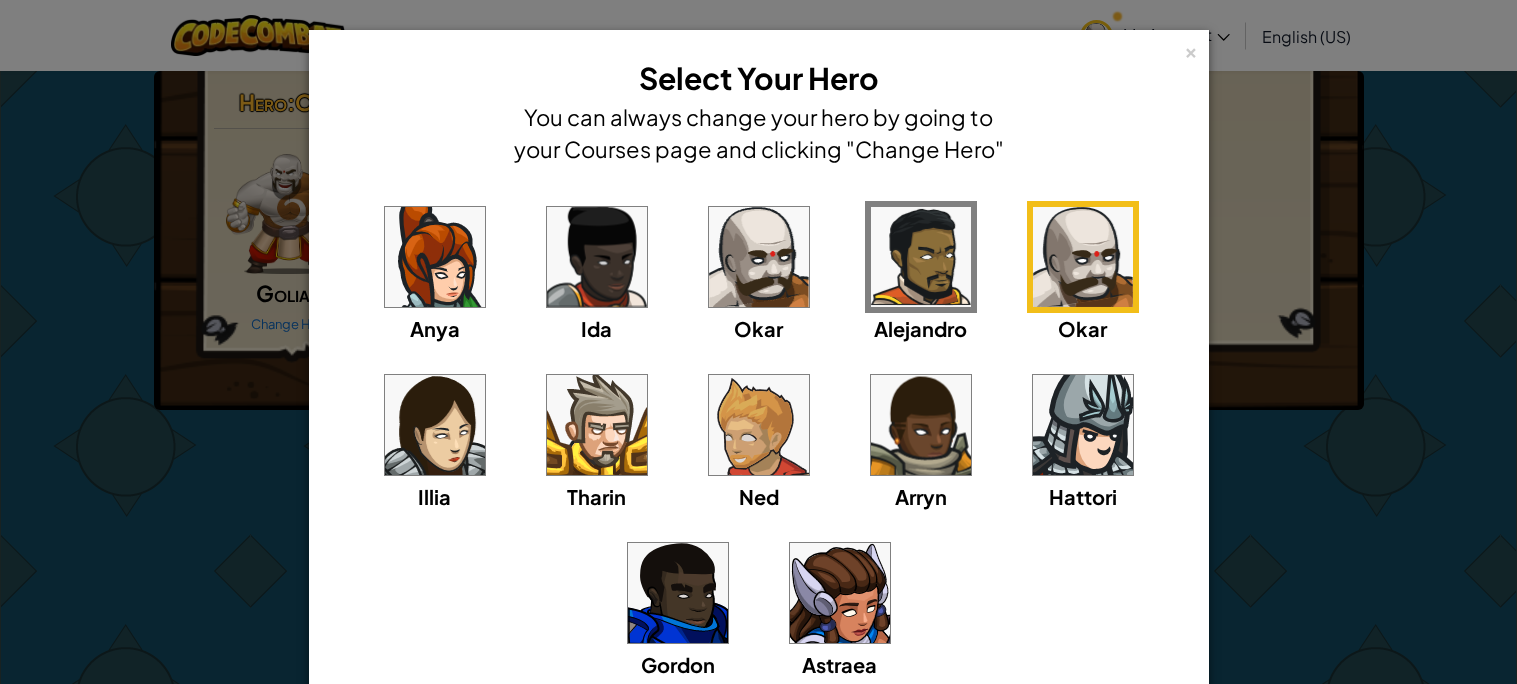 click at bounding box center [921, 257] 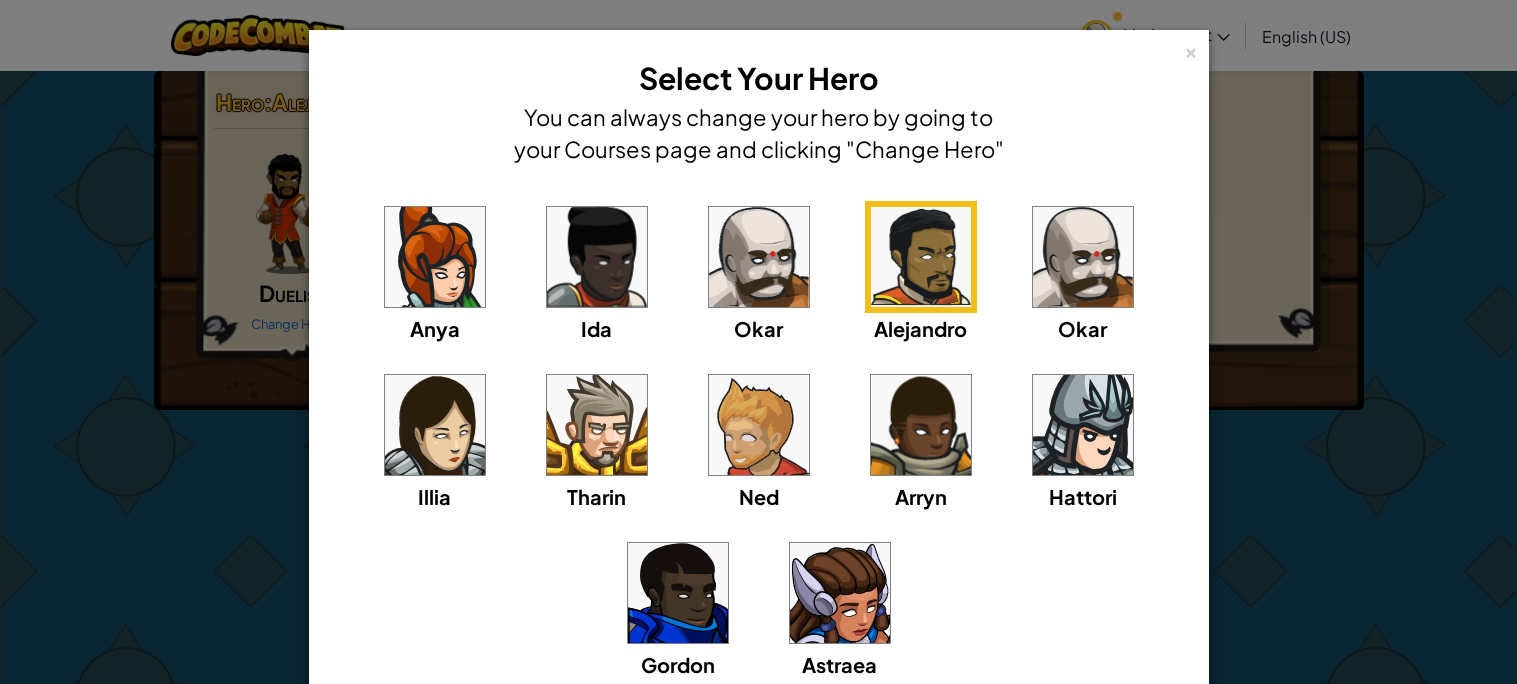 click at bounding box center [759, 257] 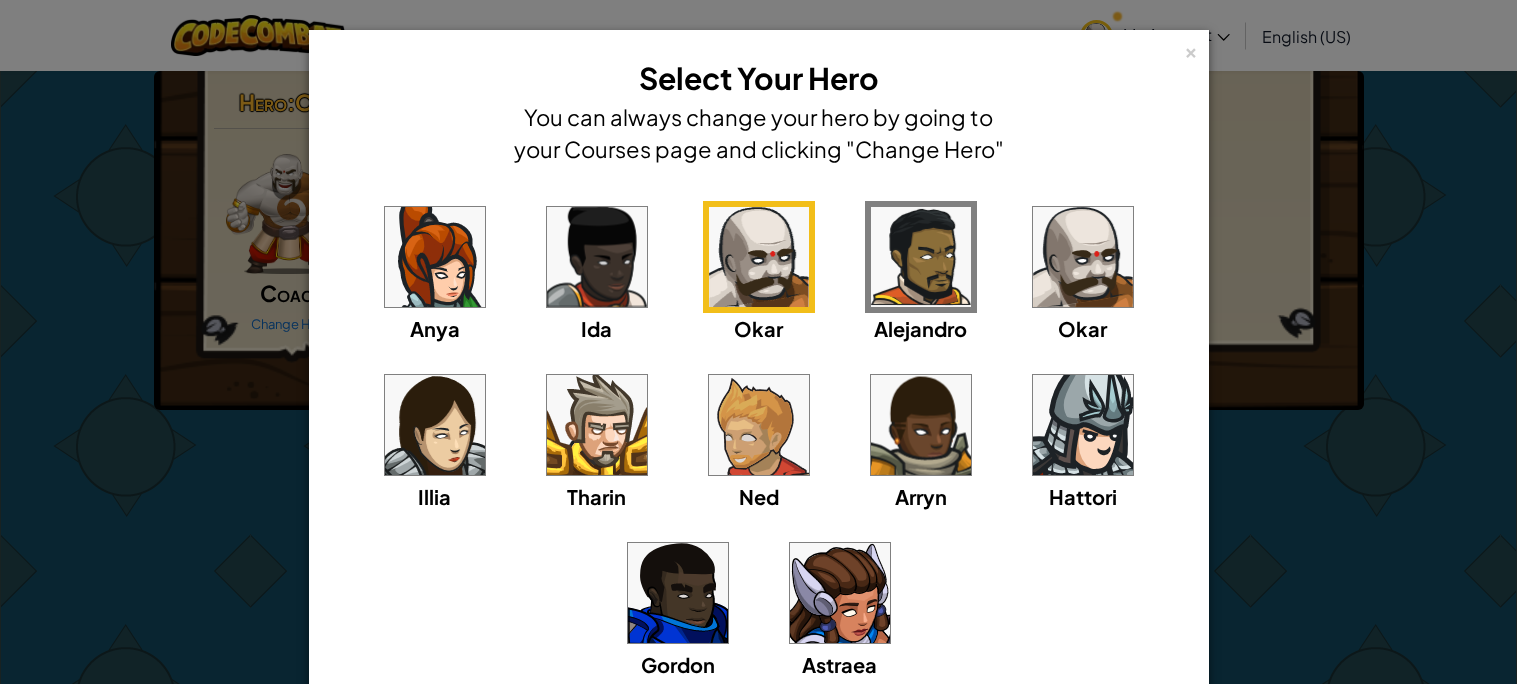 click at bounding box center [1083, 257] 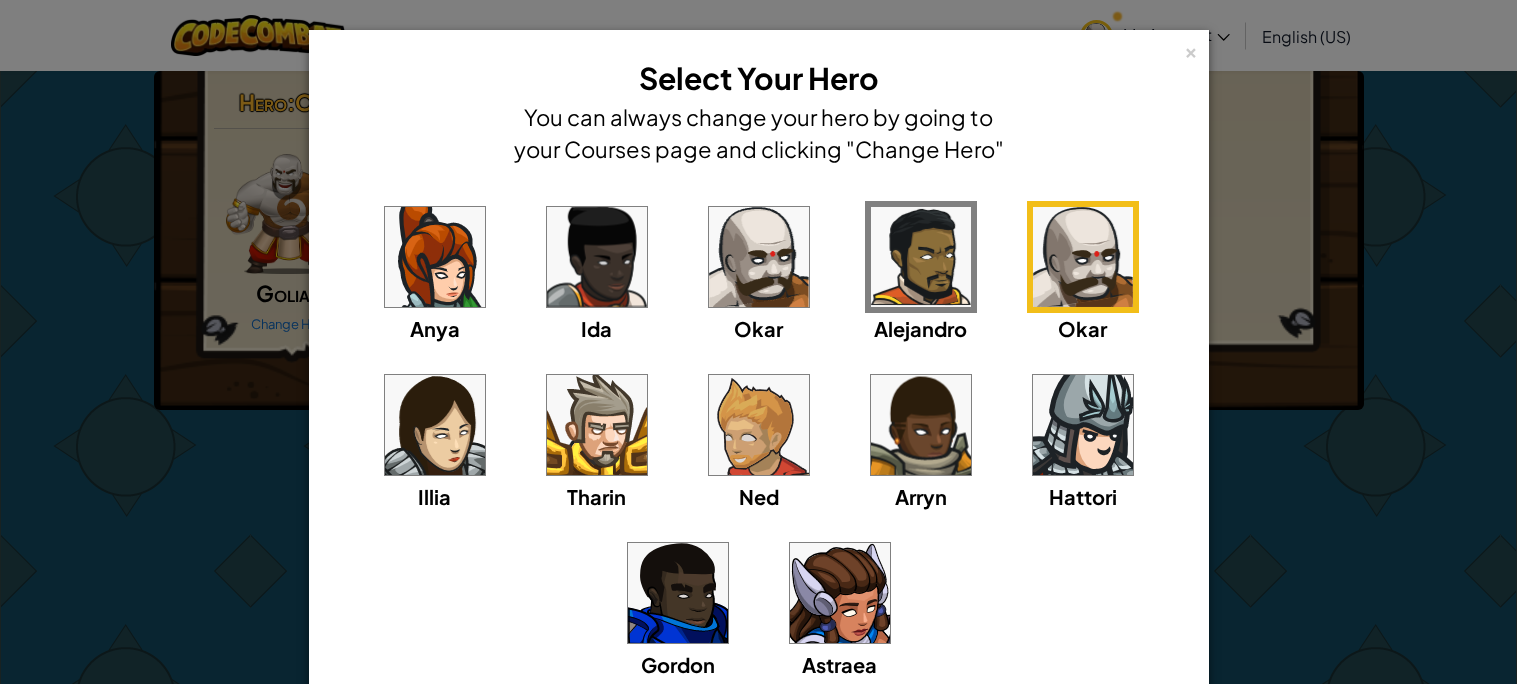 click at bounding box center (759, 257) 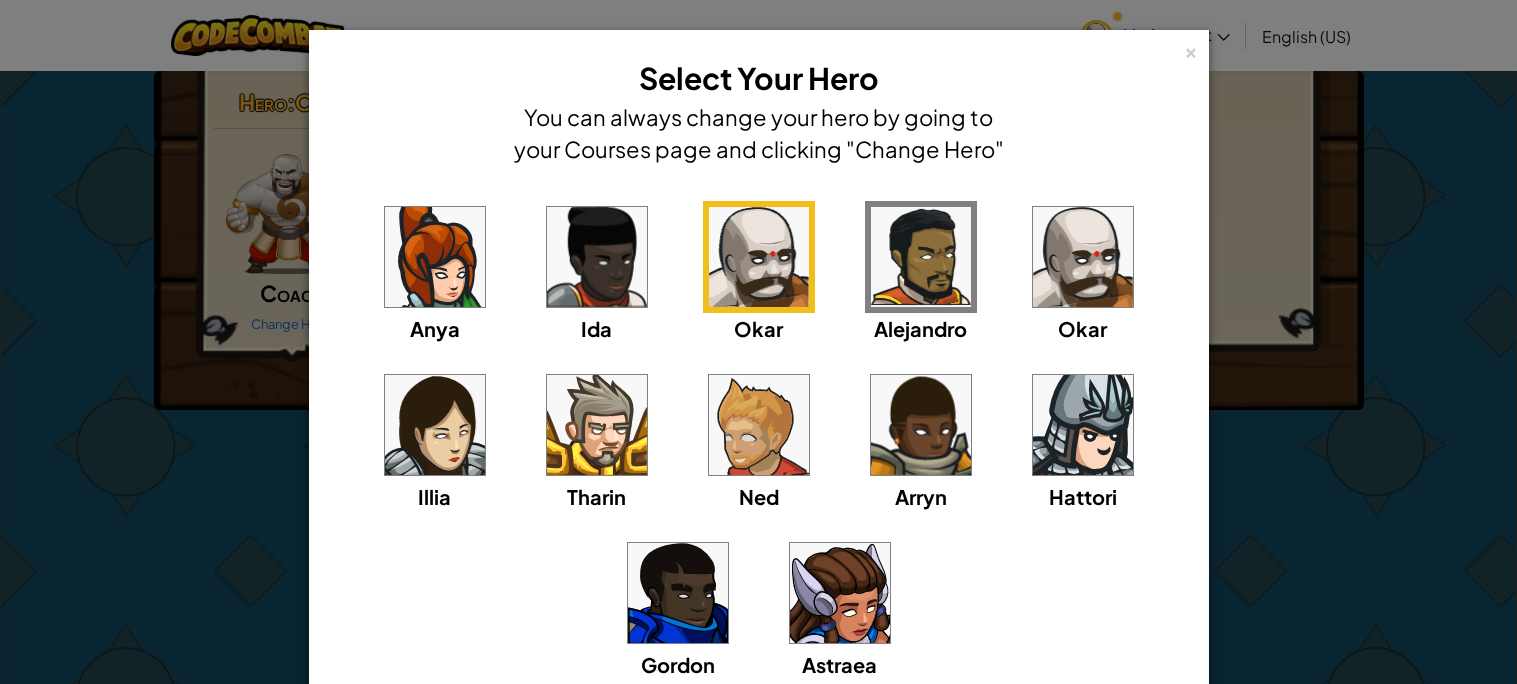 click at bounding box center [1083, 257] 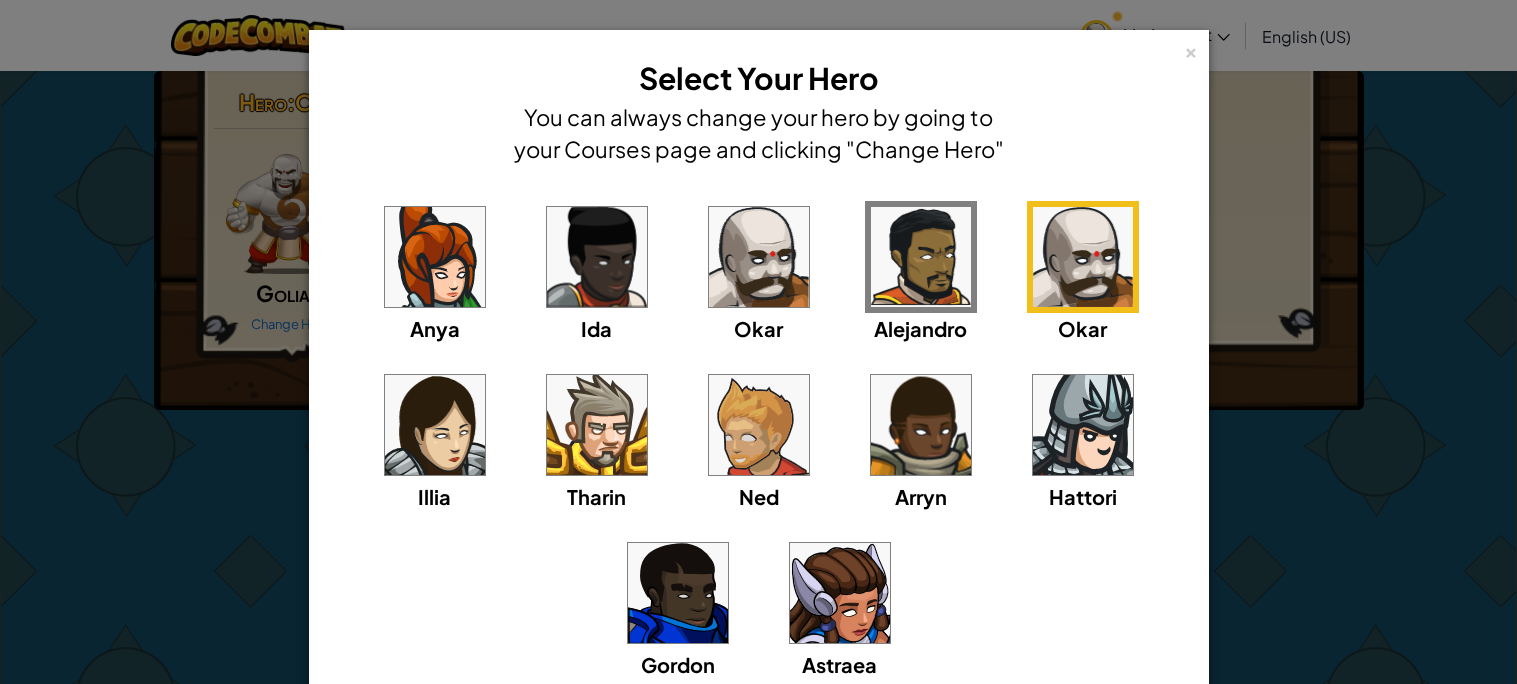 click at bounding box center [759, 257] 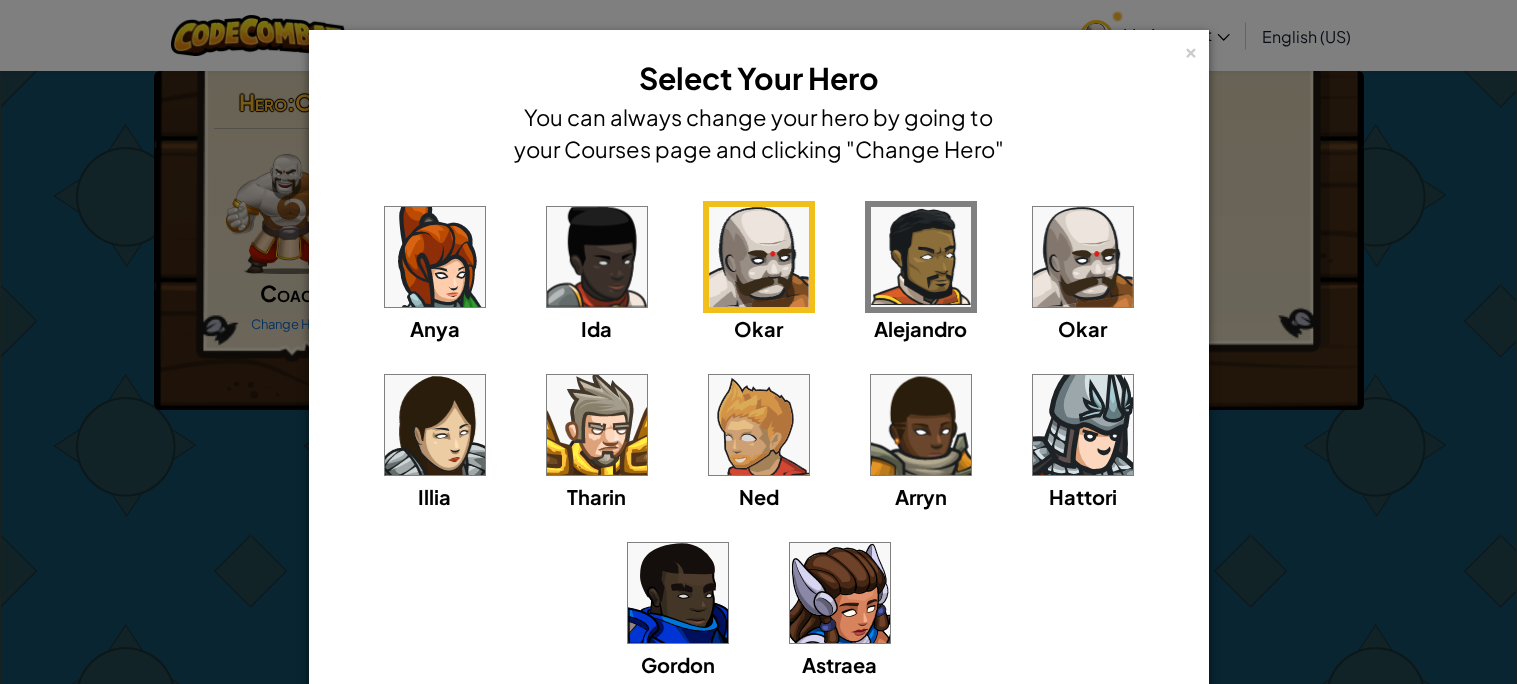 click at bounding box center (1083, 257) 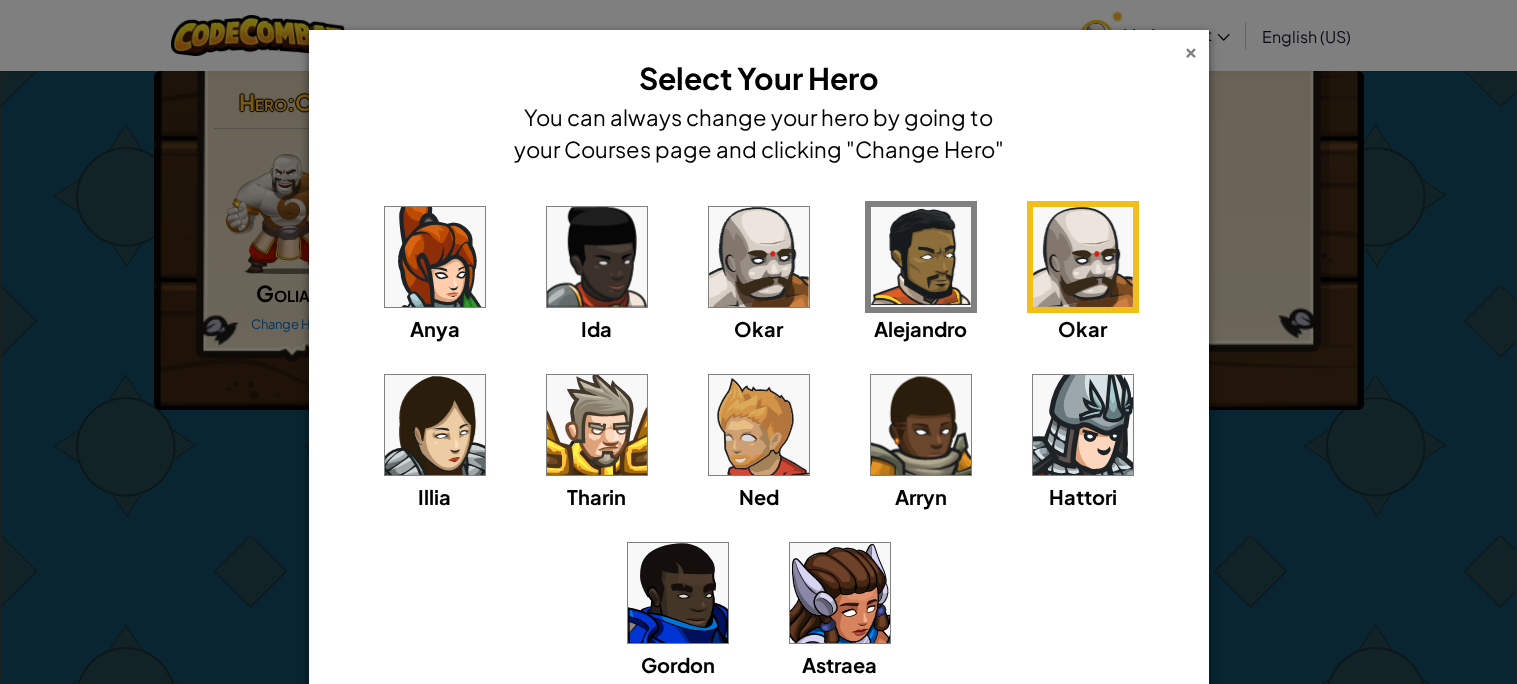 click on "×" at bounding box center (1191, 49) 